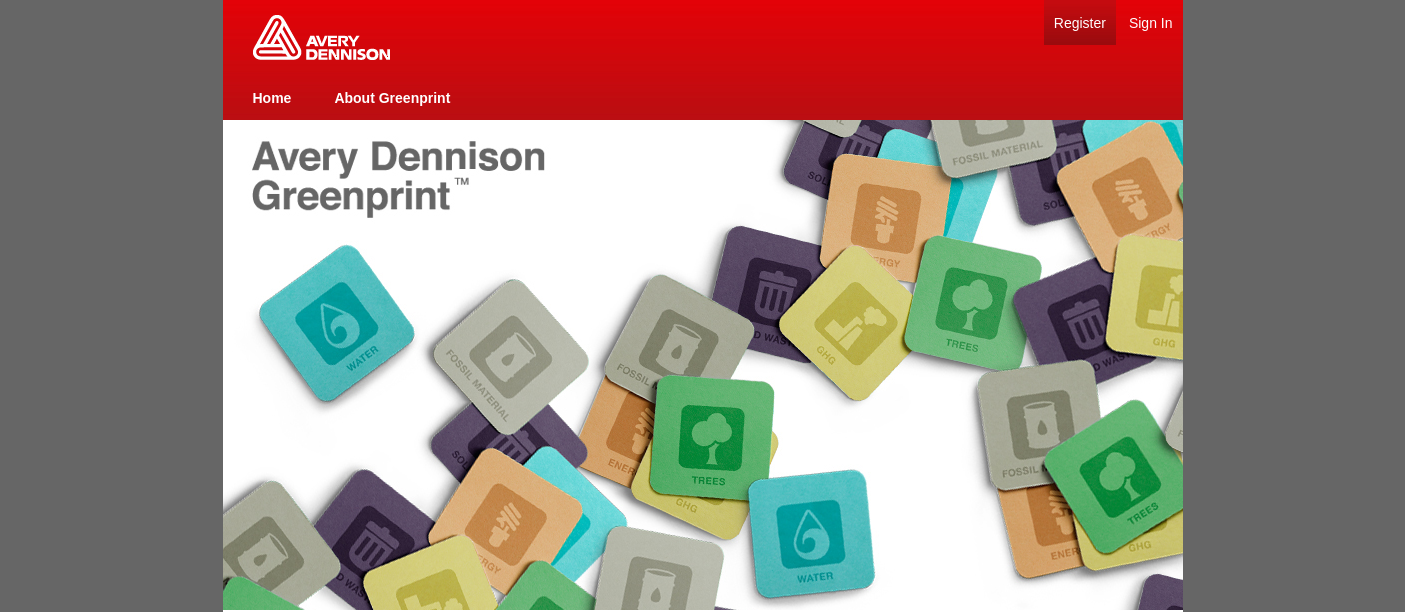 scroll, scrollTop: 0, scrollLeft: 0, axis: both 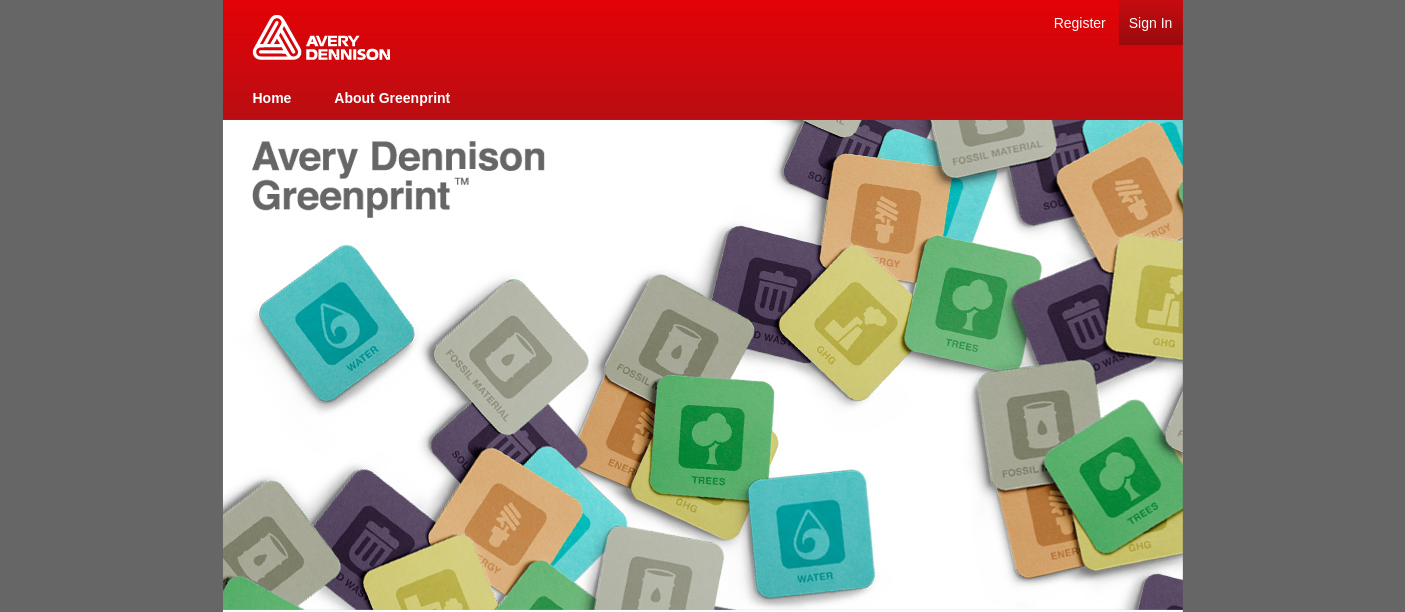 click on "Sign In" at bounding box center [1151, 23] 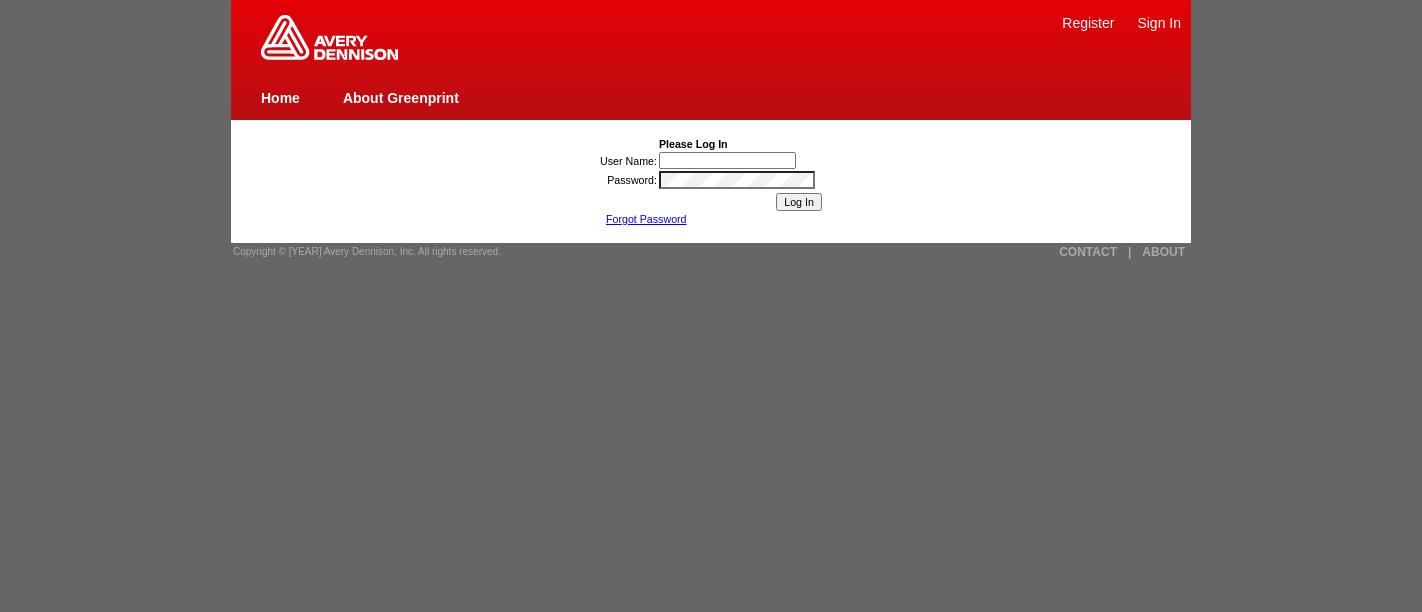 scroll, scrollTop: 0, scrollLeft: 0, axis: both 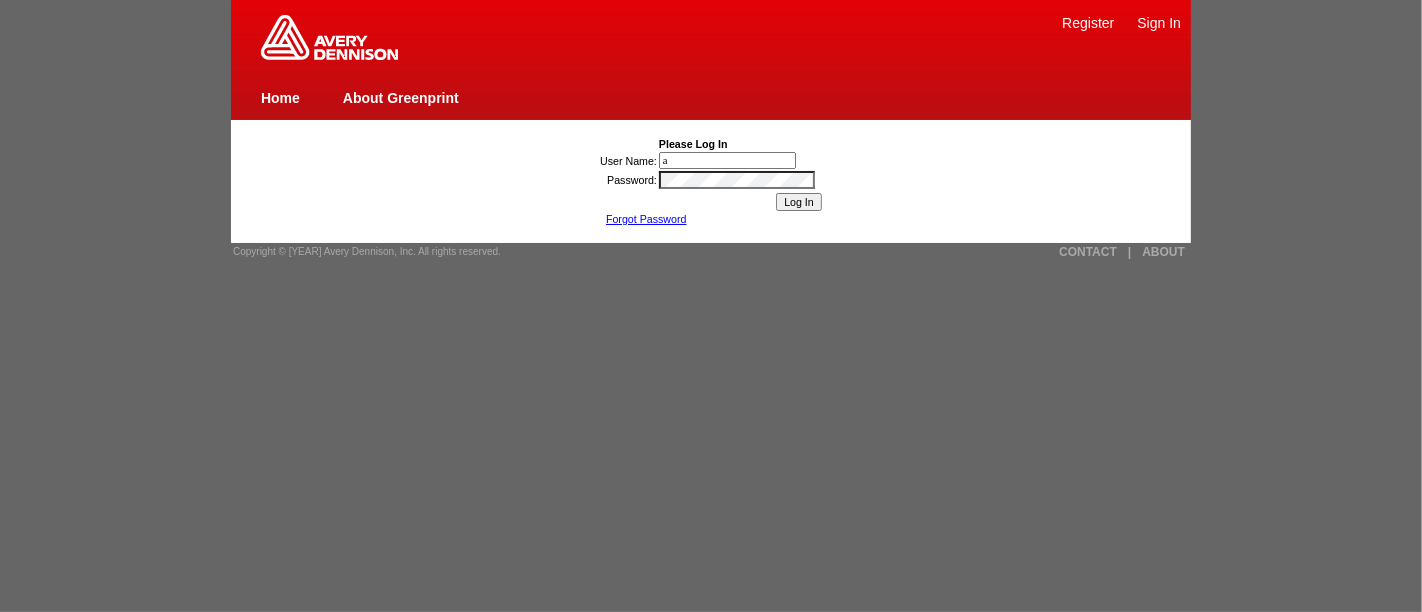 type on "[USERNAME]@[DOMAIN]" 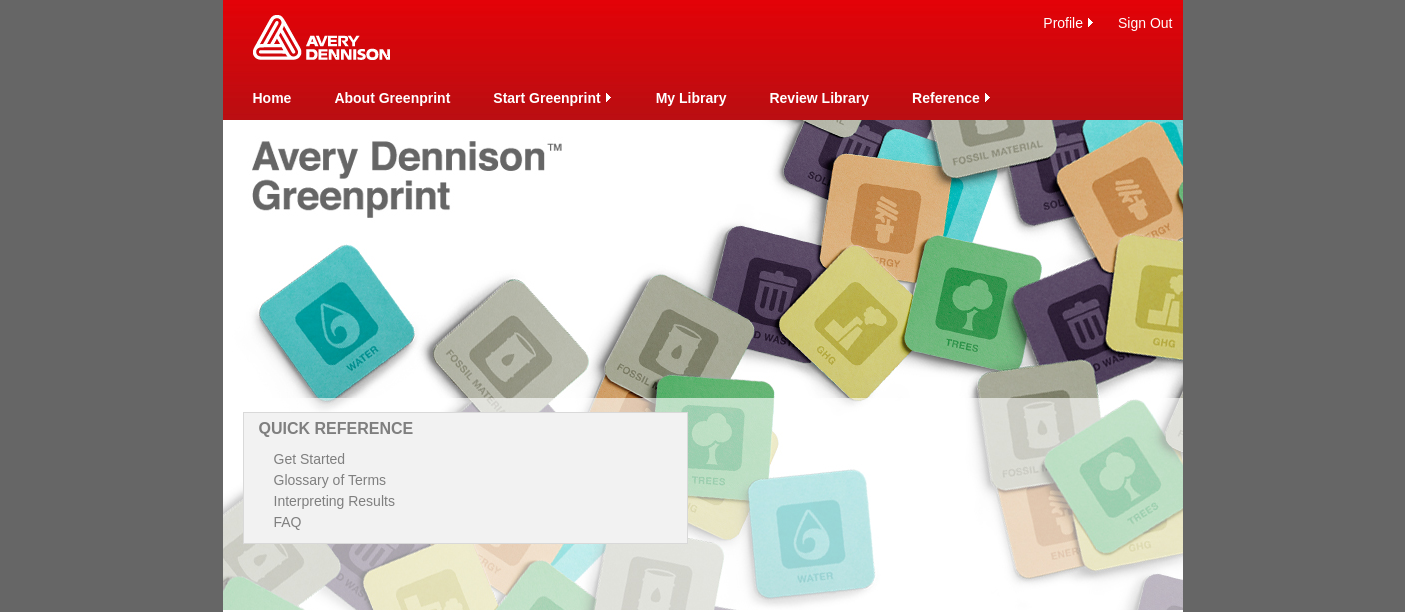 scroll, scrollTop: 0, scrollLeft: 0, axis: both 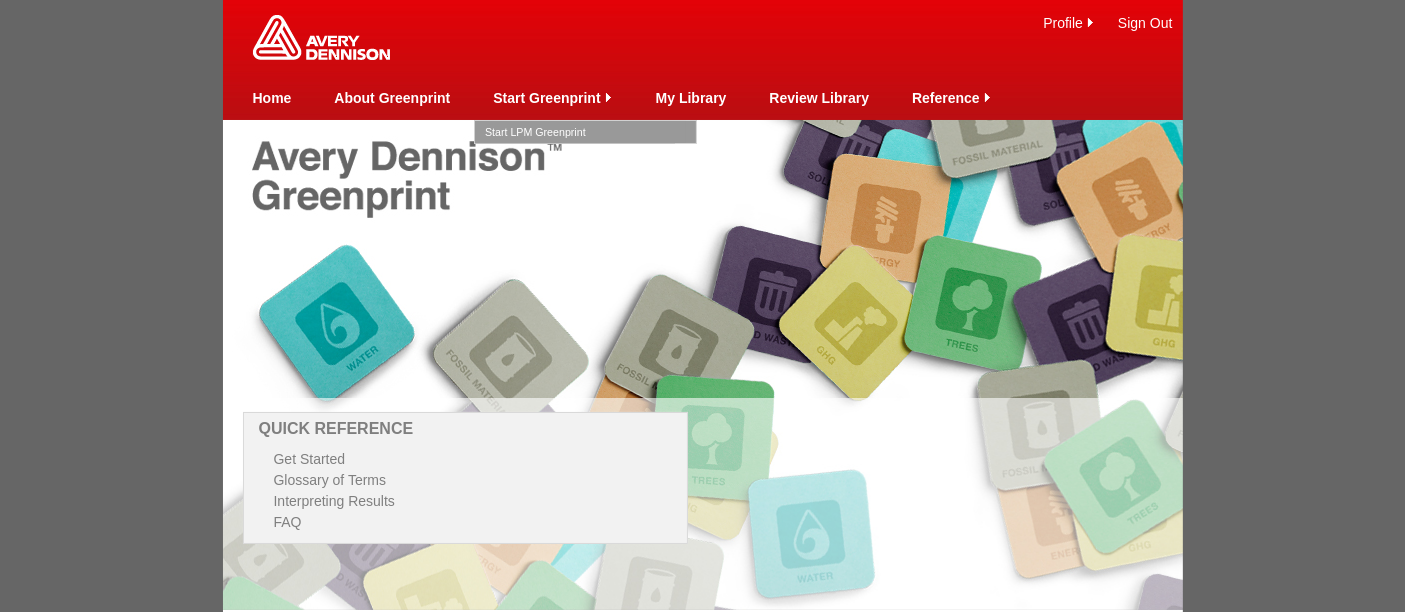 click on "Start LPM Greenprint" at bounding box center (585, 132) 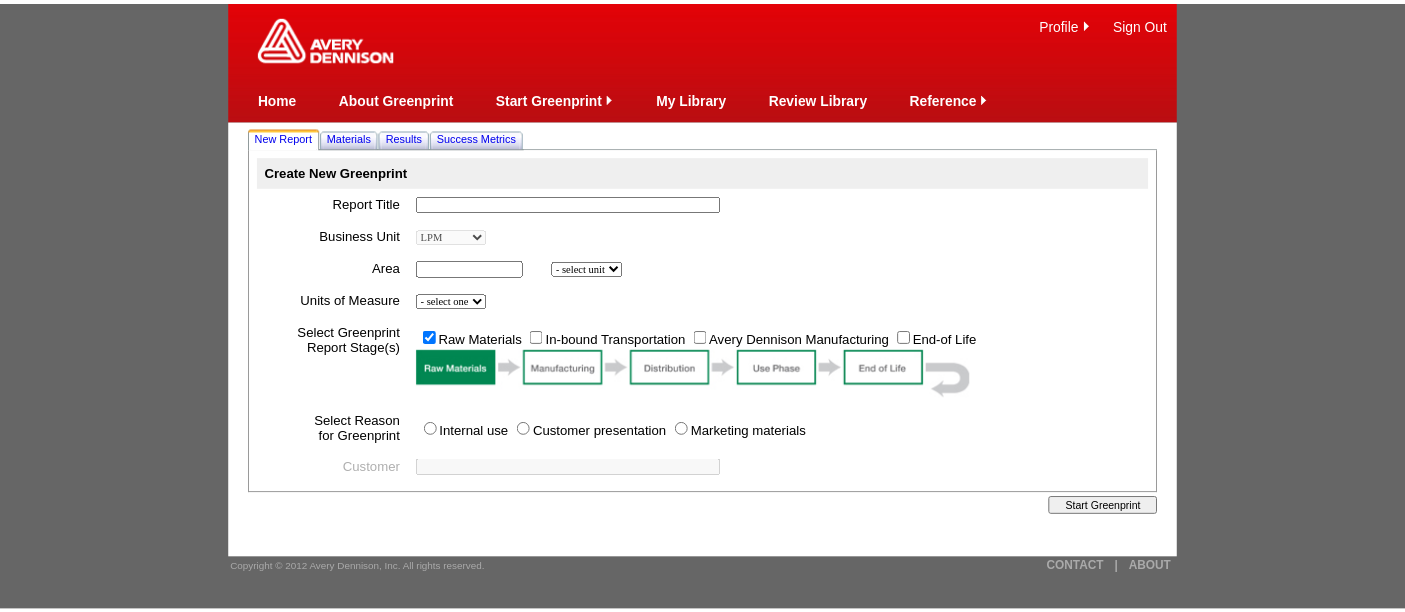 scroll, scrollTop: 0, scrollLeft: 0, axis: both 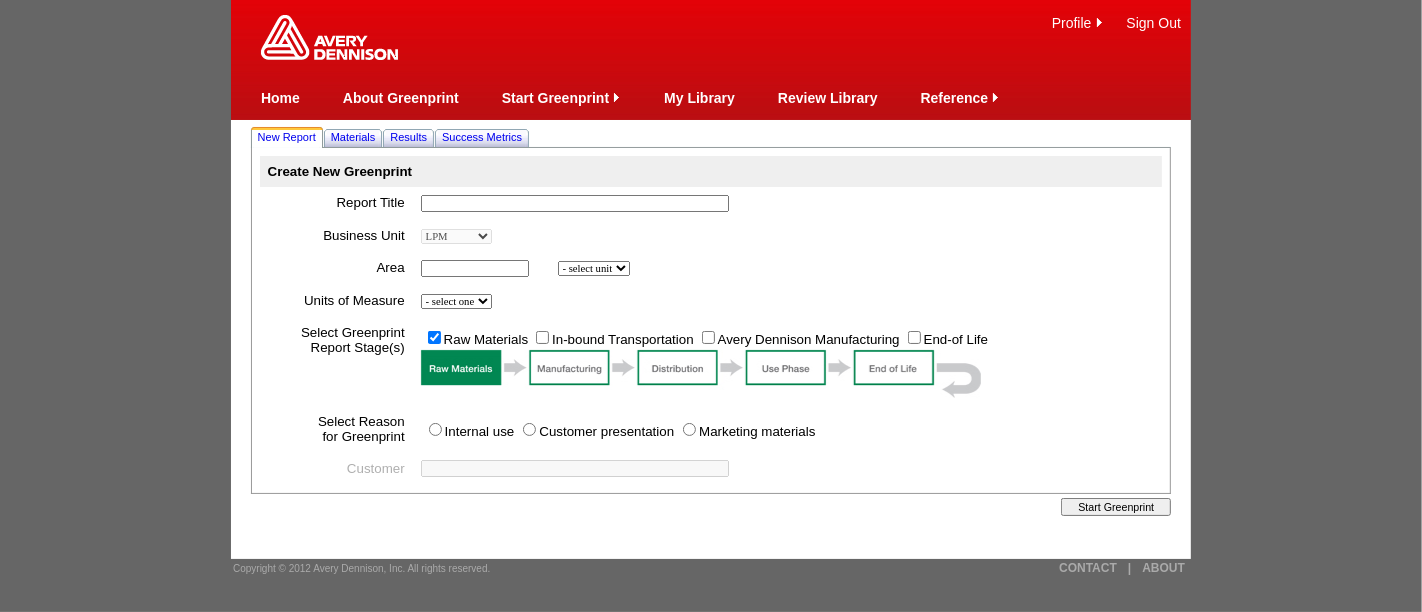 click at bounding box center [575, 203] 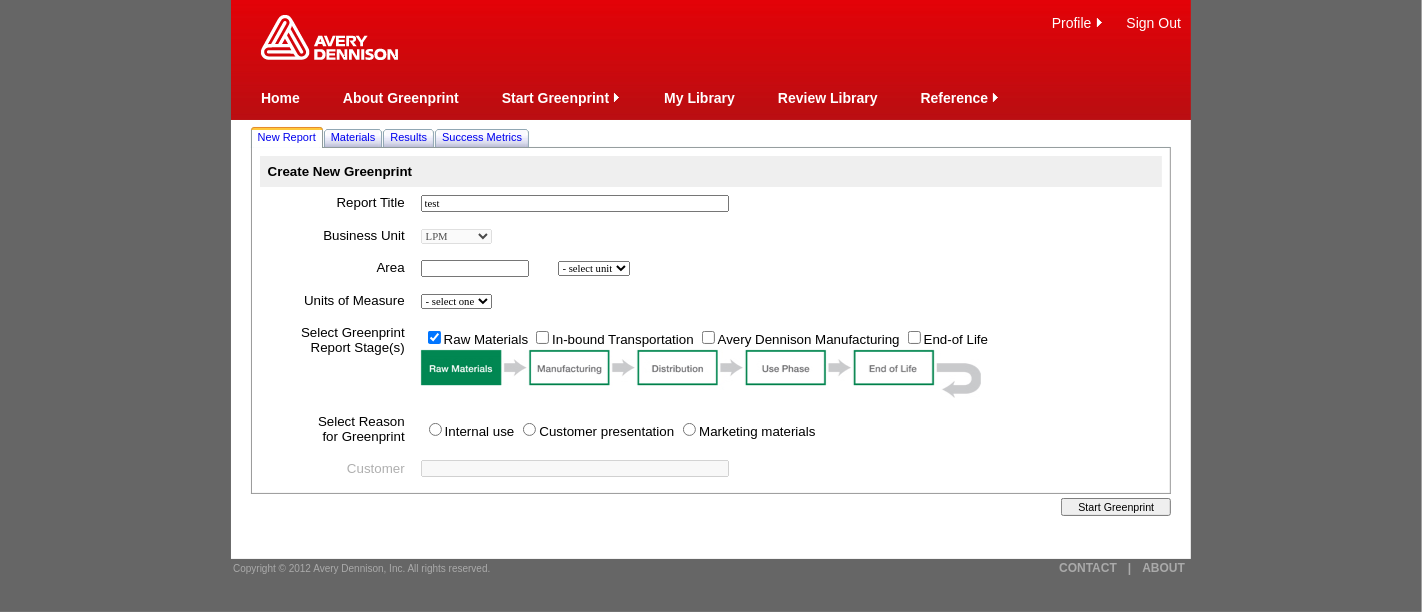 type on "test" 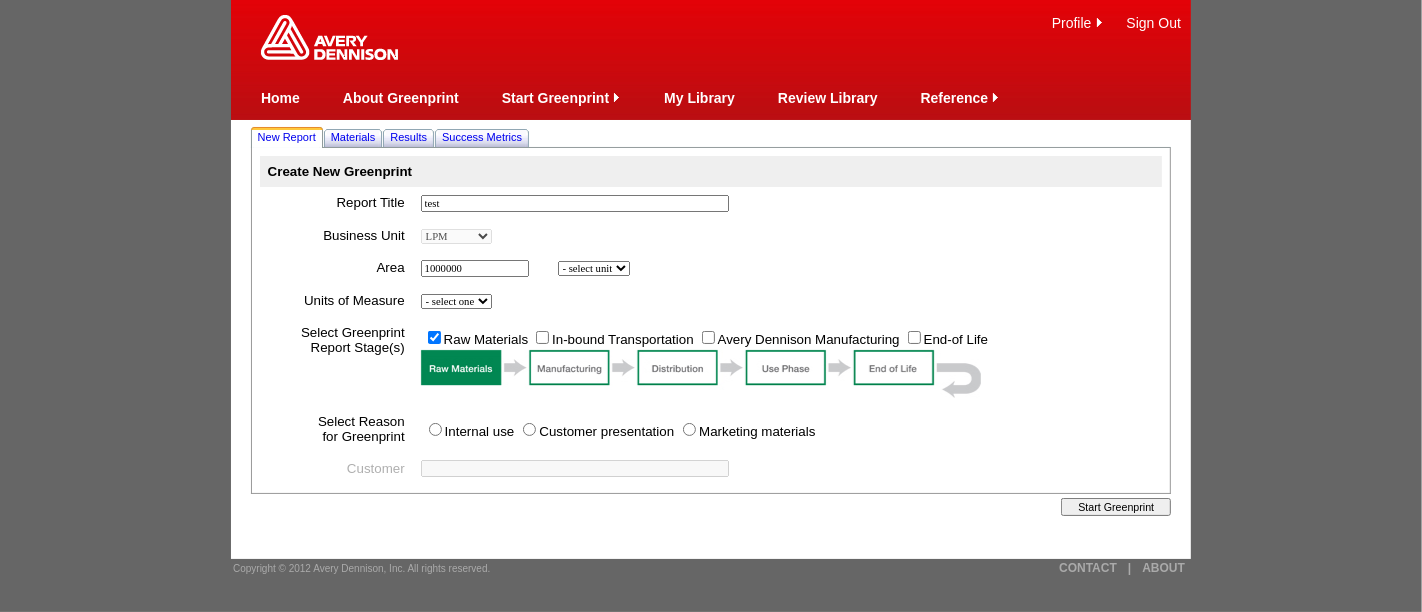 type on "1000000" 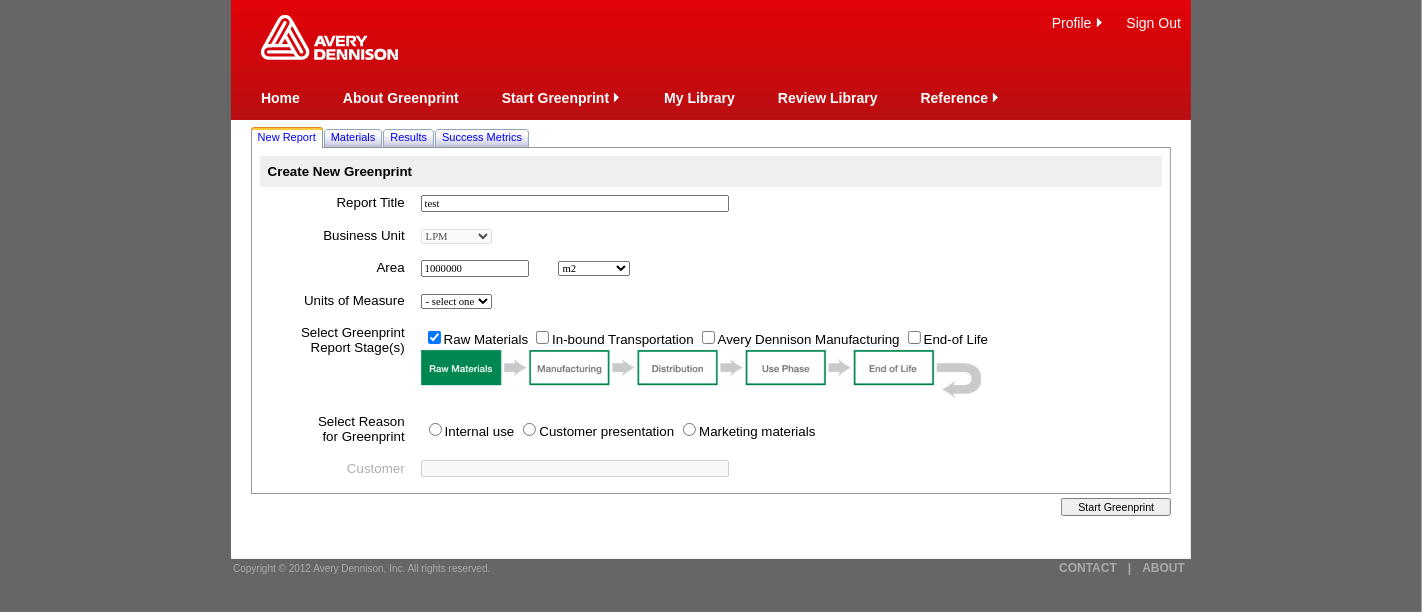 click on "- select unit
bsi
inch2
m2" at bounding box center [594, 268] 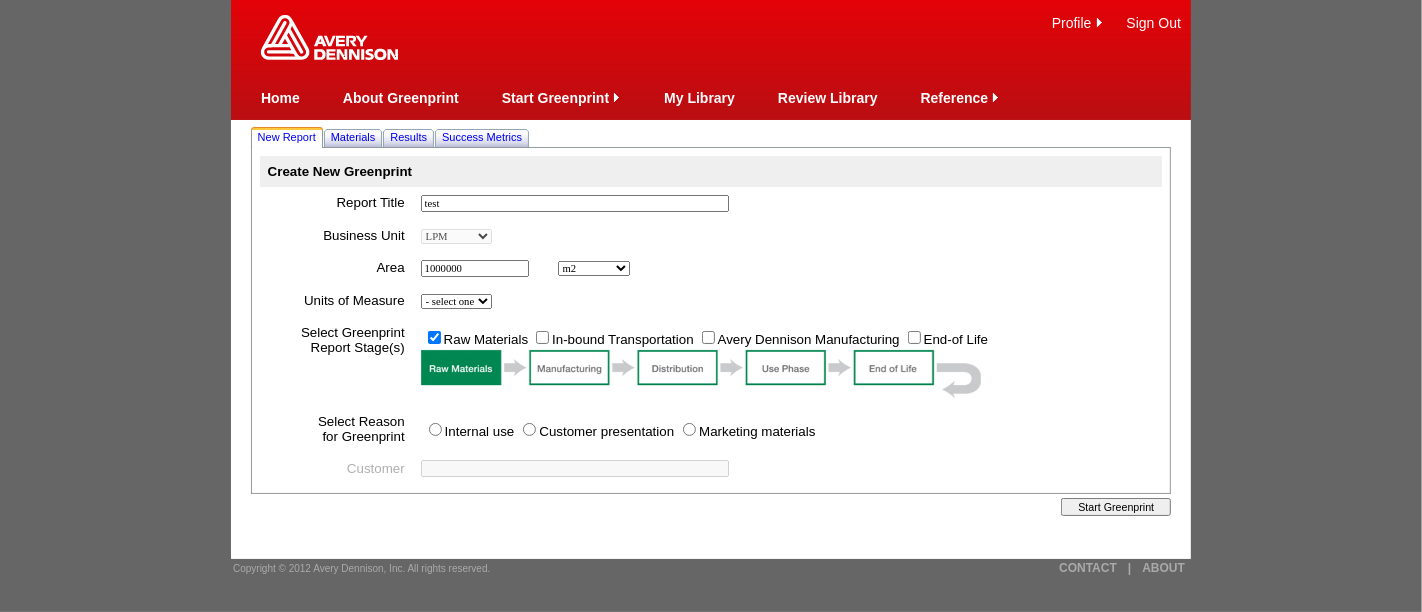 click on "- select one
Imperial
Metric" at bounding box center (456, 301) 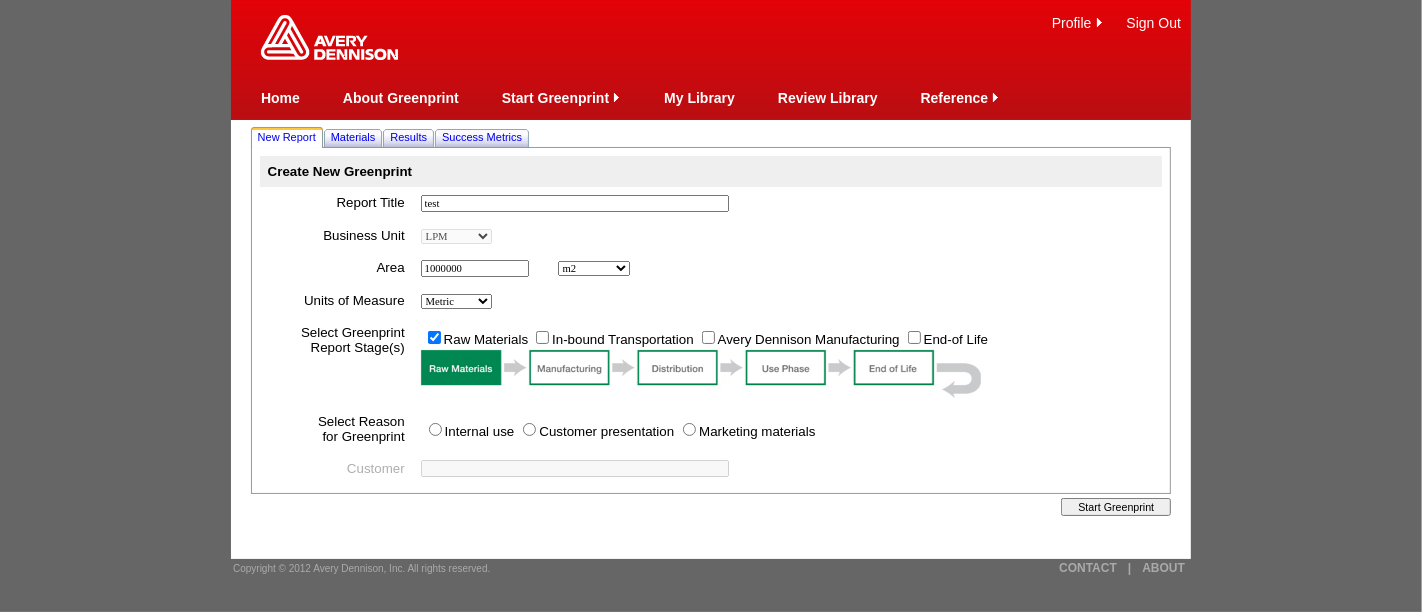 click on "Internal use" at bounding box center (435, 429) 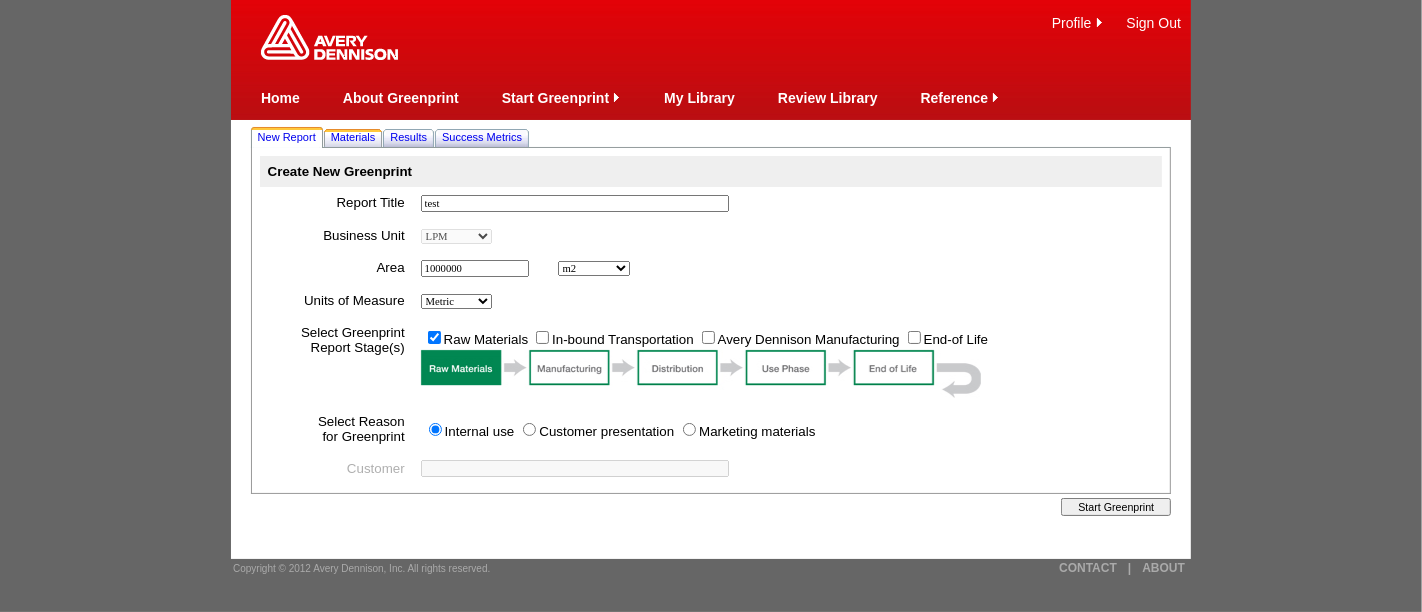 click on "Materials" at bounding box center [353, 137] 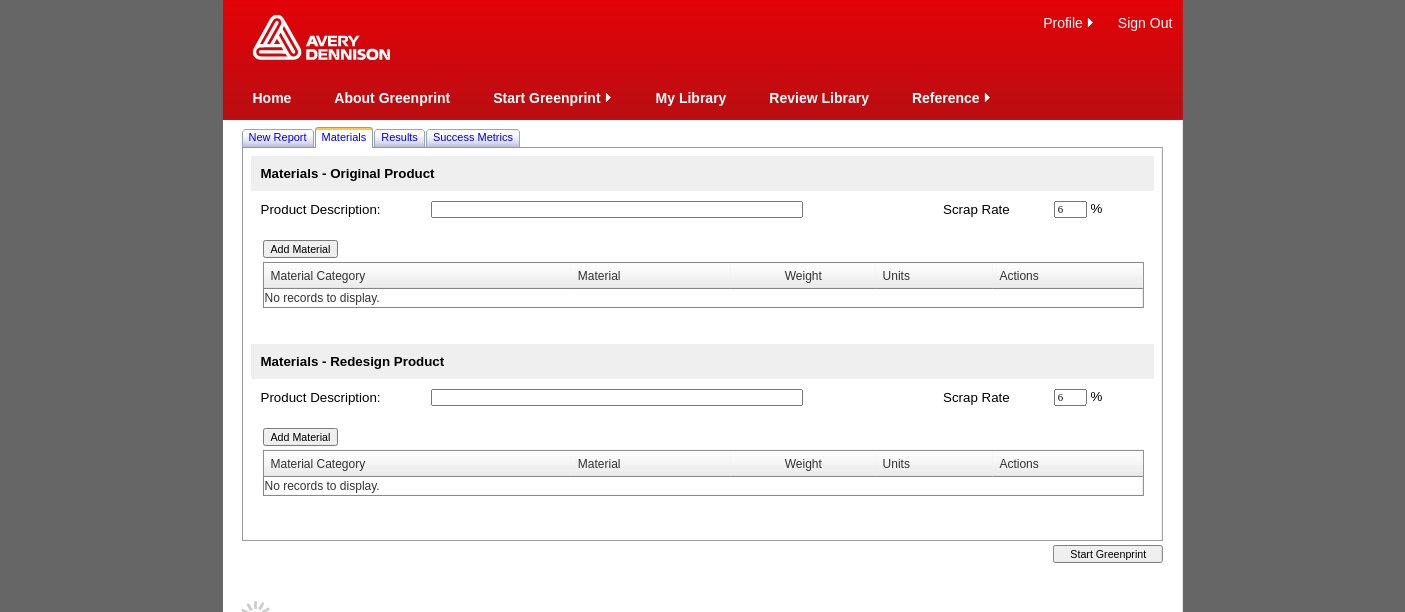 click at bounding box center [617, 209] 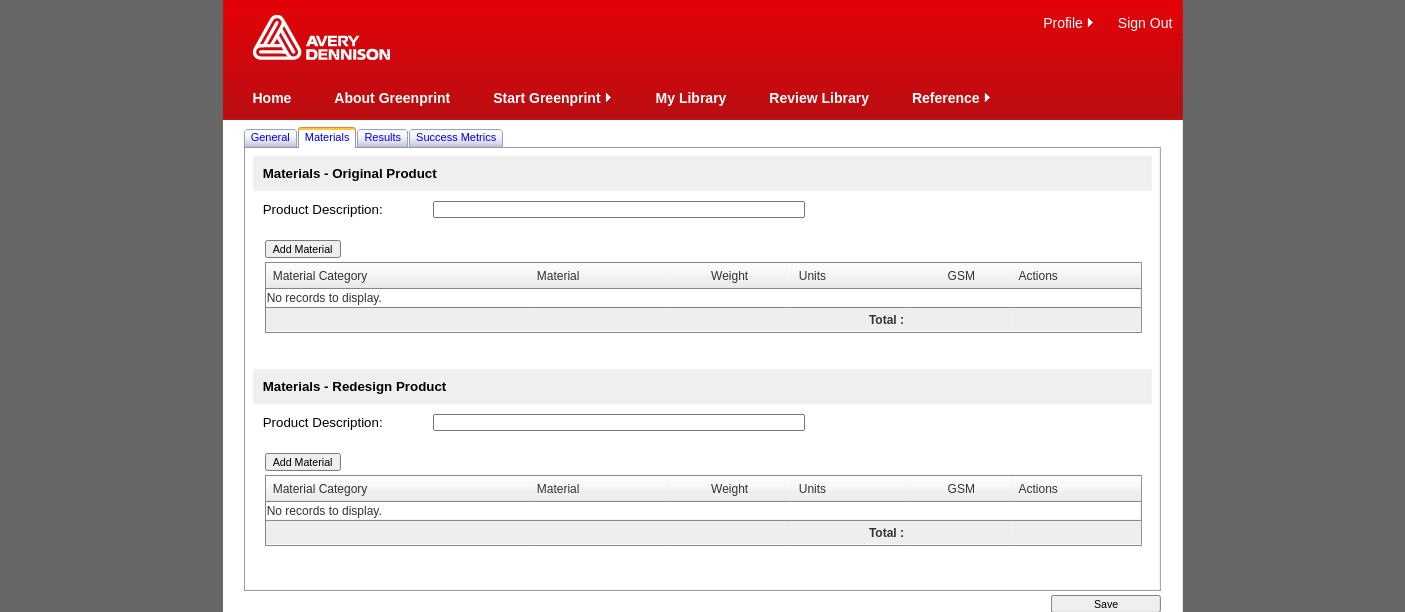 click on "Add Material" at bounding box center (303, 249) 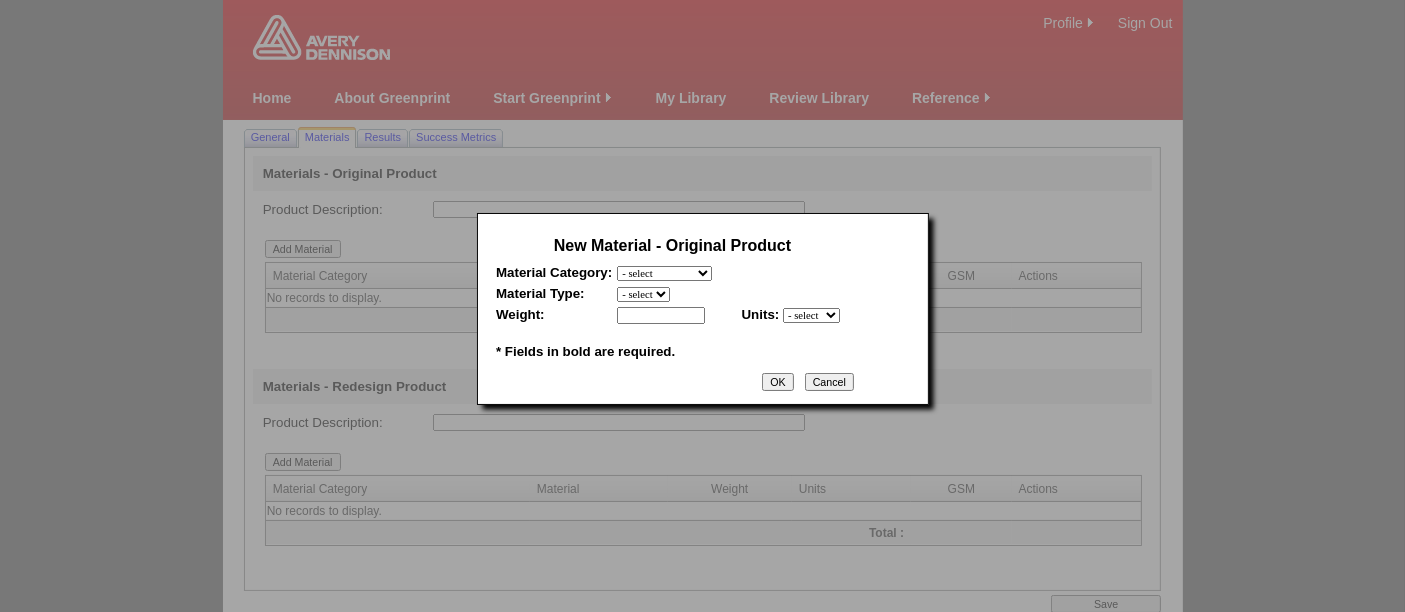 click at bounding box center [702, 334] 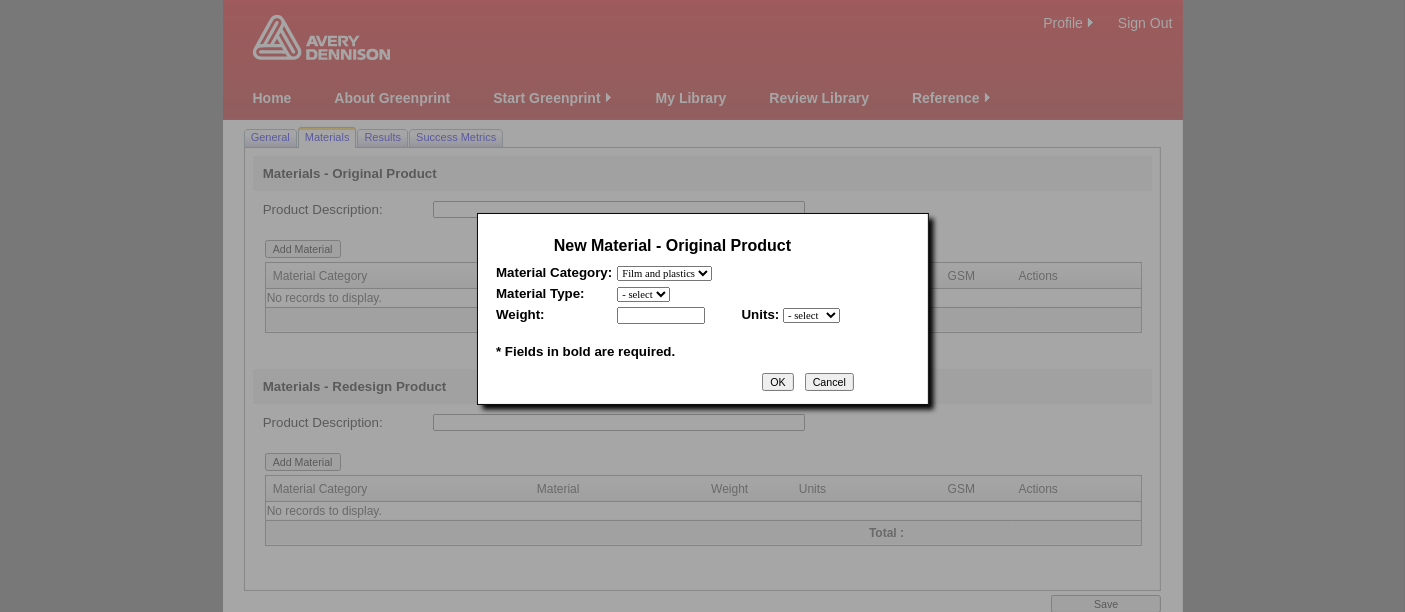 click on "- select
Film and plastics
Papers
Liners
Adhesives
Miscellaneous" at bounding box center (664, 273) 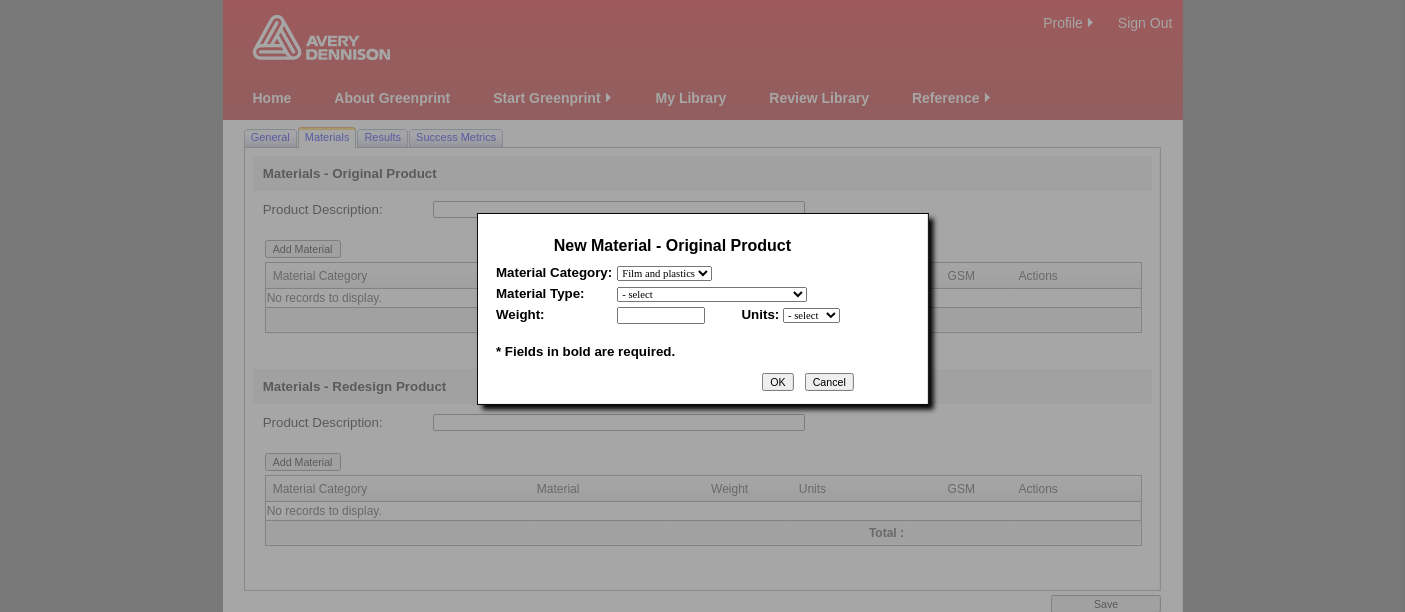 click on "- select
2018- Polyurethane
2018 PU Flex Clear
2018 PU Flex Pigmented
2018-Acrylic Film Clear
2018-Acrylic Film Pigmented
2018-Biobased HDPE
2018-Biobased PET
2018-EFP MDO Clear
2018-EFP MDO Metallized
2018-EFP MDO White
2018-PE Clear
2018-PE Clear 100% Recycled
2018-PE Clear 30% Recycled
2018-PE White
2018-PET 100% Recycled
2018-PET Clear
2018-PET White
2018-PETG Clear
2018-PLA Clear
2018-Polystyrene Clear
2018-Polystyrene White
2018-PP 100% Recycled
2018-PP Cavitated
2018-PP Clear
2018-PP Metallized
2018-PP Solid White
2018-PVC Calendered Clear
2018-PVC Calendered Pigmented
2018-PVC Solvent Cast Clear
2018-PVC Solvent Cast Pigmented
2020 GMDO Europe - Clear
2020 GMDO Europe - White
2020 GMDO North America - Clear" at bounding box center [712, 294] 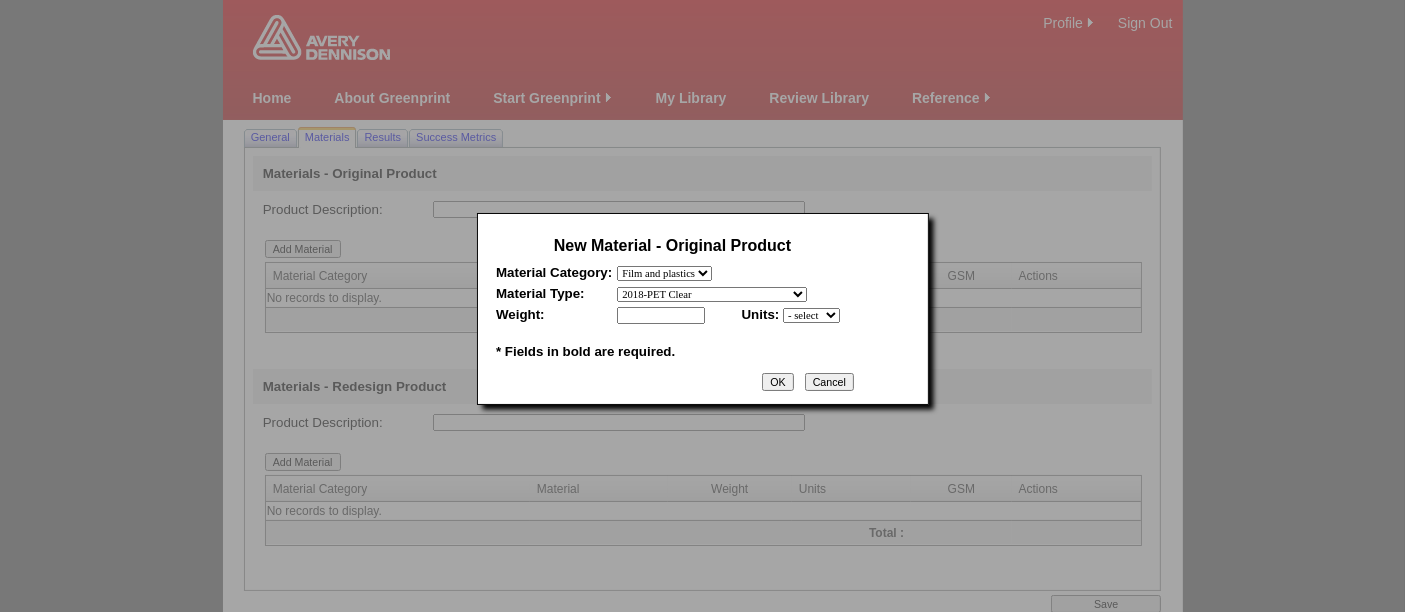 click on "- select
2018- Polyurethane
2018 PU Flex Clear
2018 PU Flex Pigmented
2018-Acrylic Film Clear
2018-Acrylic Film Pigmented
2018-Biobased HDPE
2018-Biobased PET
2018-EFP MDO Clear
2018-EFP MDO Metallized
2018-EFP MDO White
2018-PE Clear
2018-PE Clear 100% Recycled
2018-PE Clear 30% Recycled
2018-PE White
2018-PET 100% Recycled
2018-PET Clear
2018-PET White
2018-PETG Clear
2018-PLA Clear
2018-Polystyrene Clear
2018-Polystyrene White
2018-PP 100% Recycled
2018-PP Cavitated
2018-PP Clear
2018-PP Metallized
2018-PP Solid White
2018-PVC Calendered Clear
2018-PVC Calendered Pigmented
2018-PVC Solvent Cast Clear
2018-PVC Solvent Cast Pigmented
2020 GMDO Europe - Clear
2020 GMDO Europe - White
2020 GMDO North America - Clear" at bounding box center (712, 294) 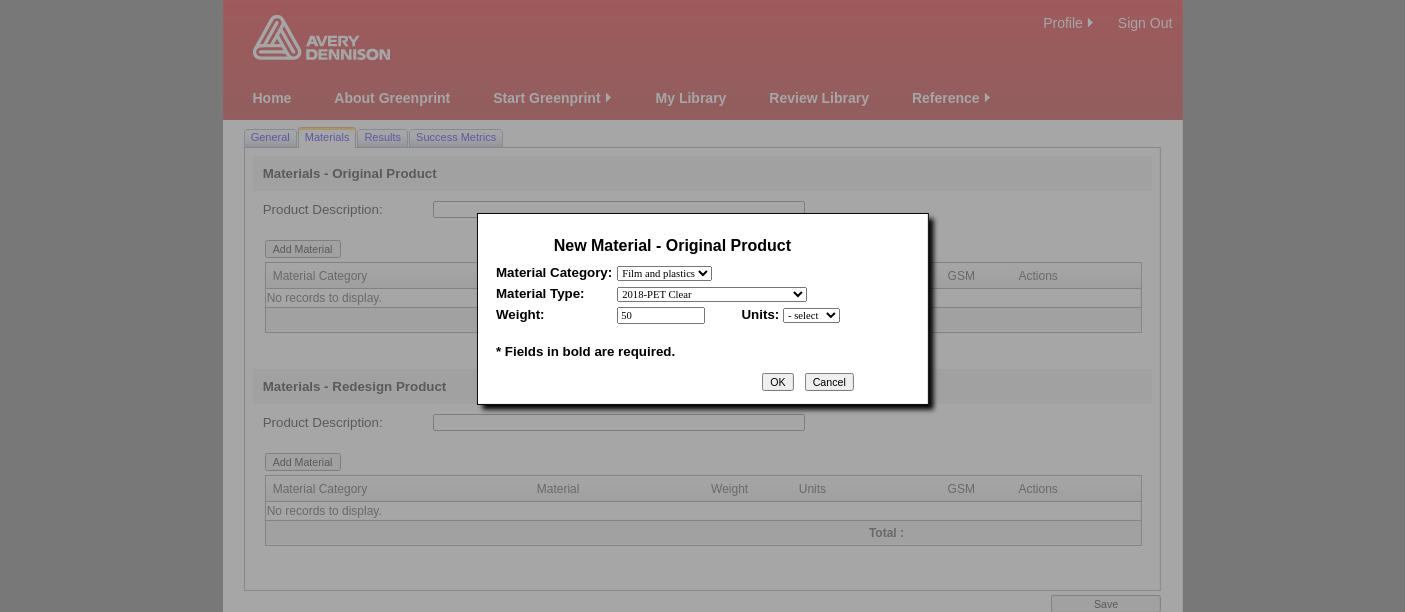 type on "50" 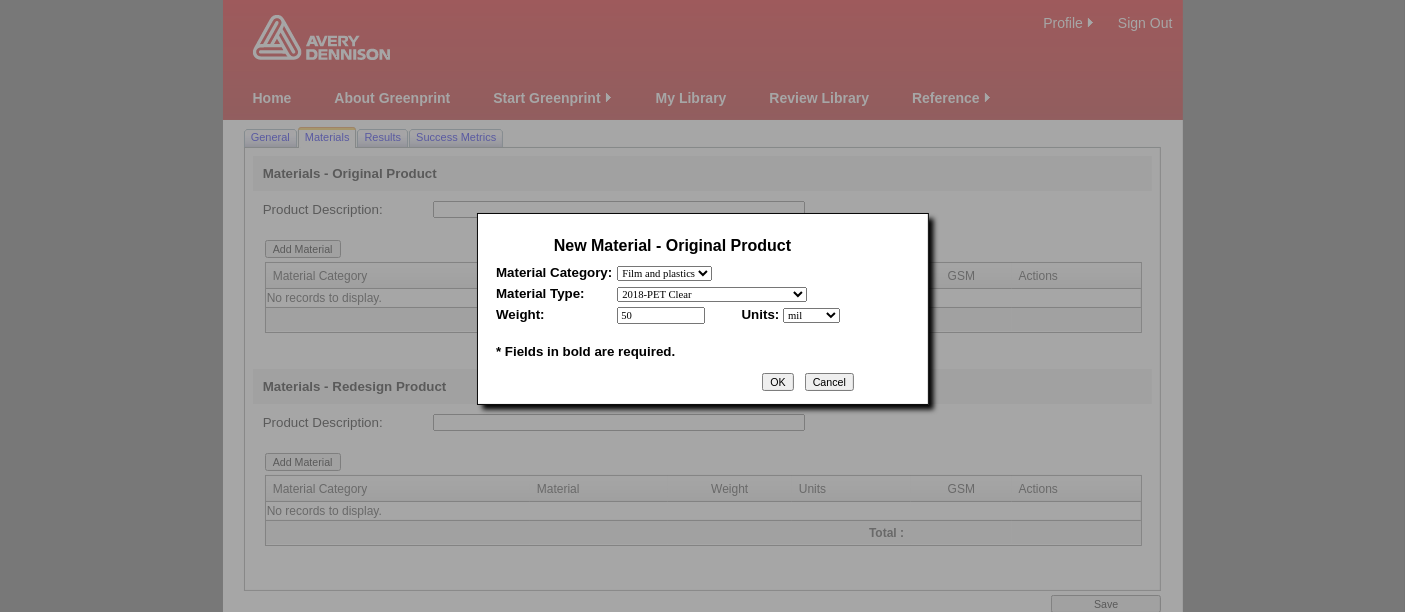 click on "- select
mil
lbs
microns
gsm" at bounding box center (811, 315) 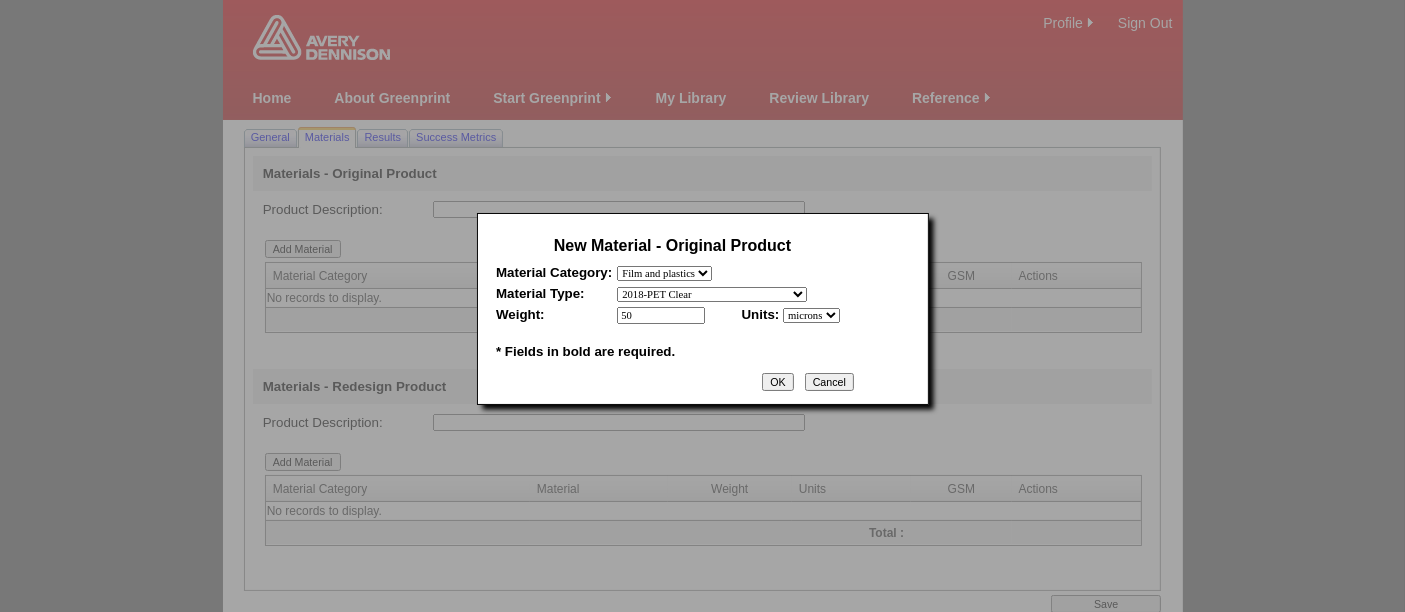 click on "OK" at bounding box center [777, 382] 